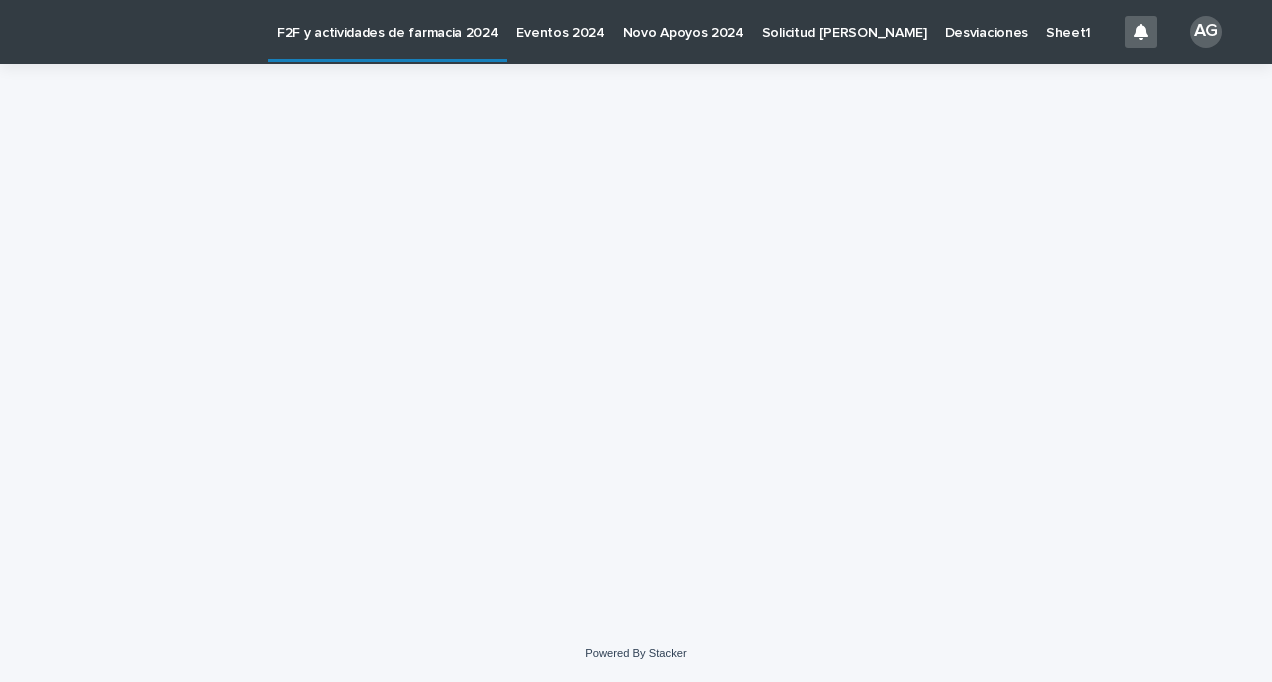 scroll, scrollTop: 0, scrollLeft: 0, axis: both 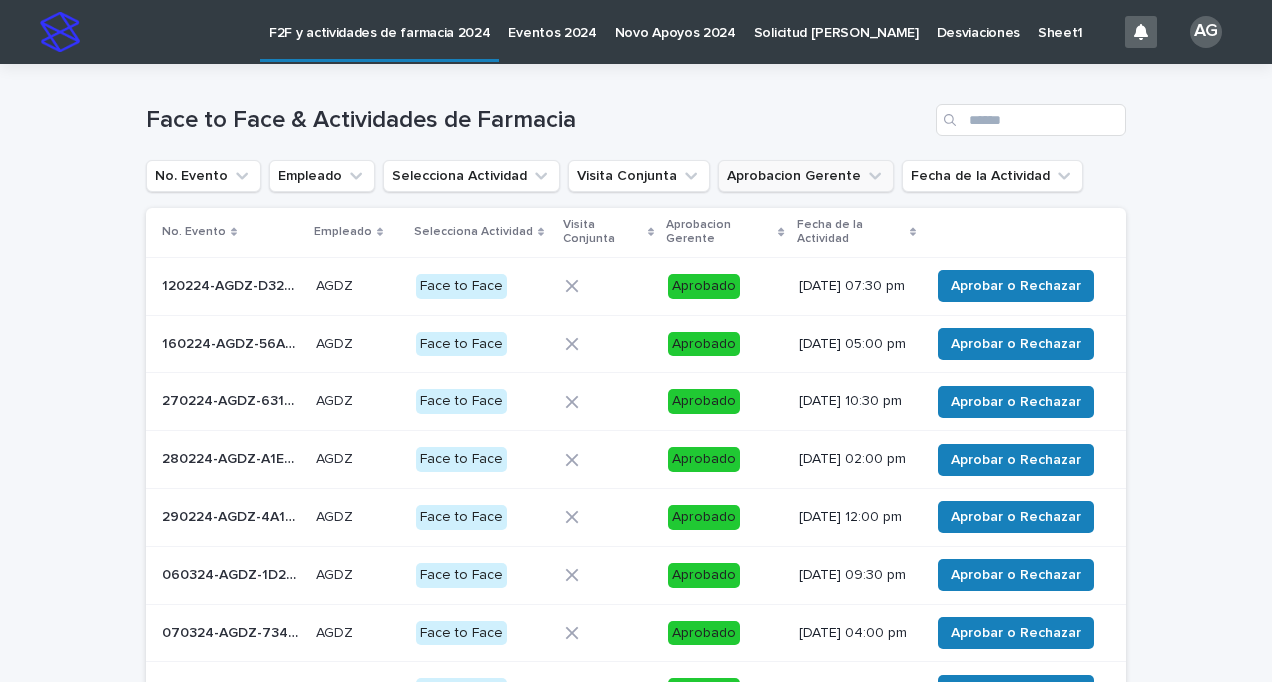 click 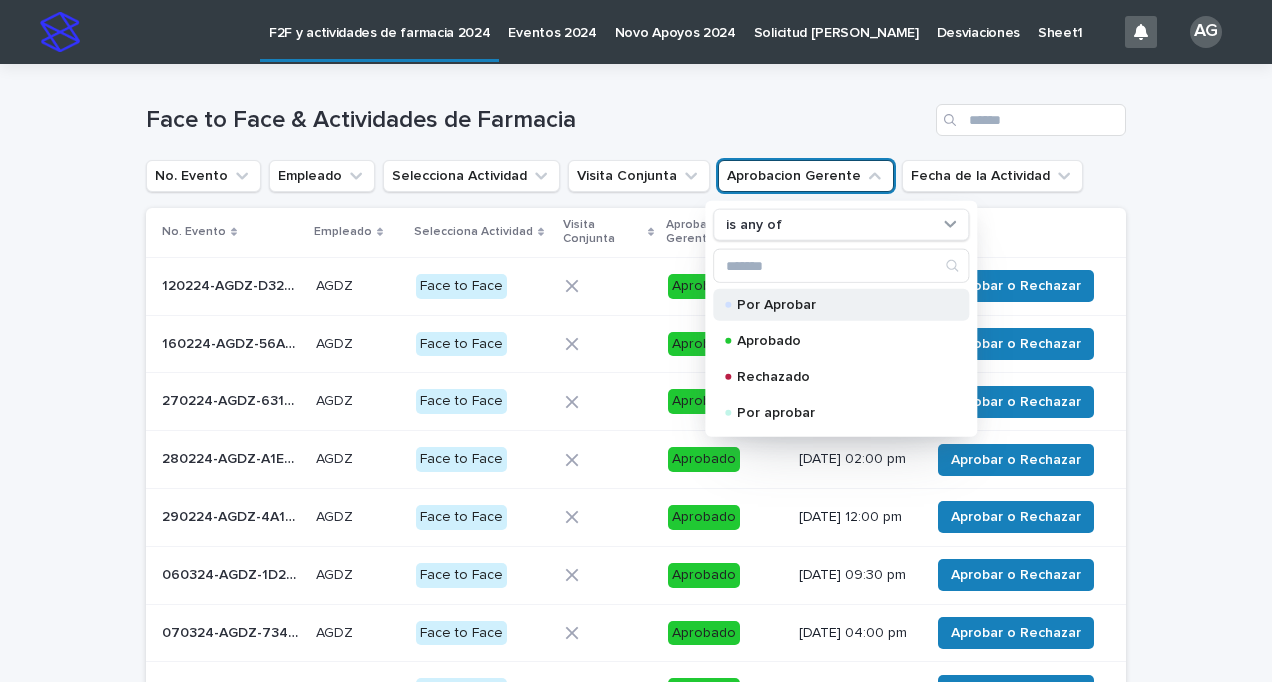 click on "Por Aprobar" at bounding box center [837, 305] 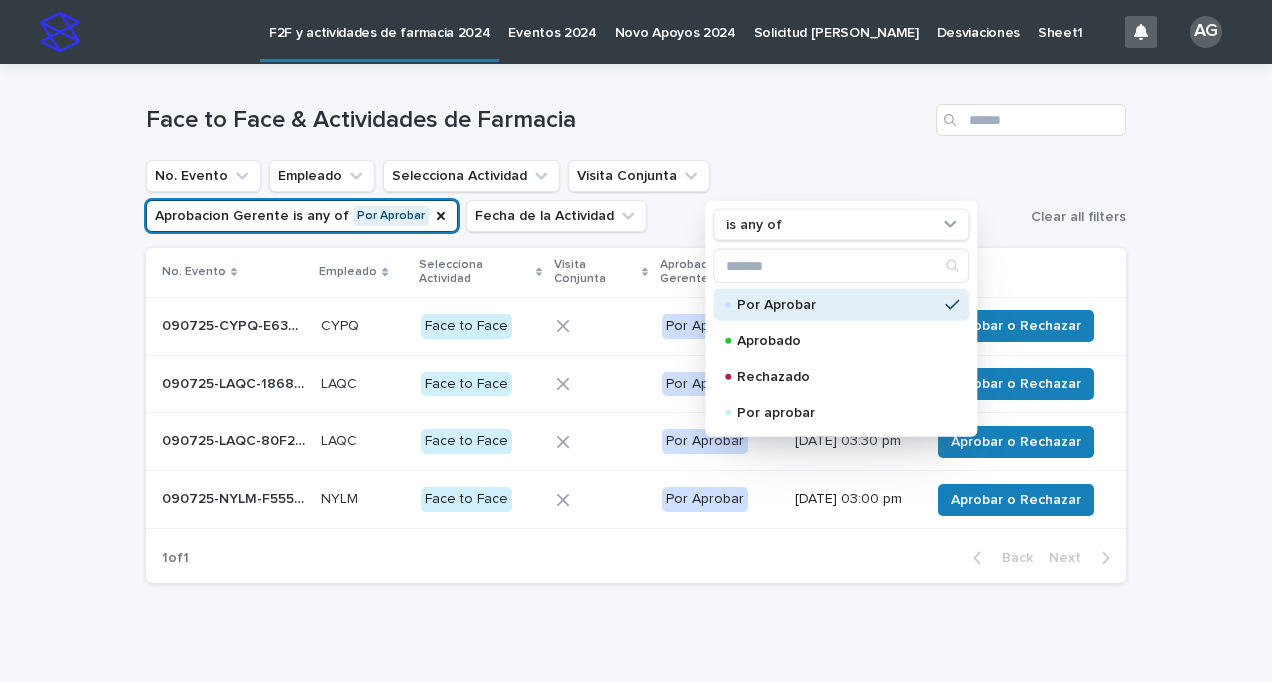 click on "Loading... Saving… Loading... Saving… Face to Face & Actividades de Farmacia No. Evento Empleado Selecciona Actividad Visita Conjunta Aprobacion Gerente is any of Por Aprobar is any of Por Aprobar Aprobado Rechazado Por aprobar Fecha de la Actividad Clear all filters No. Evento Empleado Selecciona Actividad Visita Conjunta Aprobacion Gerente Fecha de la Actividad 090725-CYPQ-E63ECC 090725-CYPQ-E63ECC   CYPQ CYPQ   Face to Face Por Aprobar [DATE] 10:30 am Aprobar o Rechazar 090725-LAQC-186895 090725-LAQC-186895   LAQC LAQC   Face to Face Por Aprobar [DATE] 09:30 pm Aprobar o Rechazar 090725-LAQC-80F26E 090725-LAQC-80F26E   LAQC LAQC   Face to Face Por Aprobar [DATE] 03:30 pm Aprobar o Rechazar 090725-NYLM-F55591 090725-NYLM-F55591   NYLM NYLM   Face to Face Por Aprobar [DATE] 03:00 pm Aprobar o Rechazar 1  of  1 Back Next" at bounding box center (636, 381) 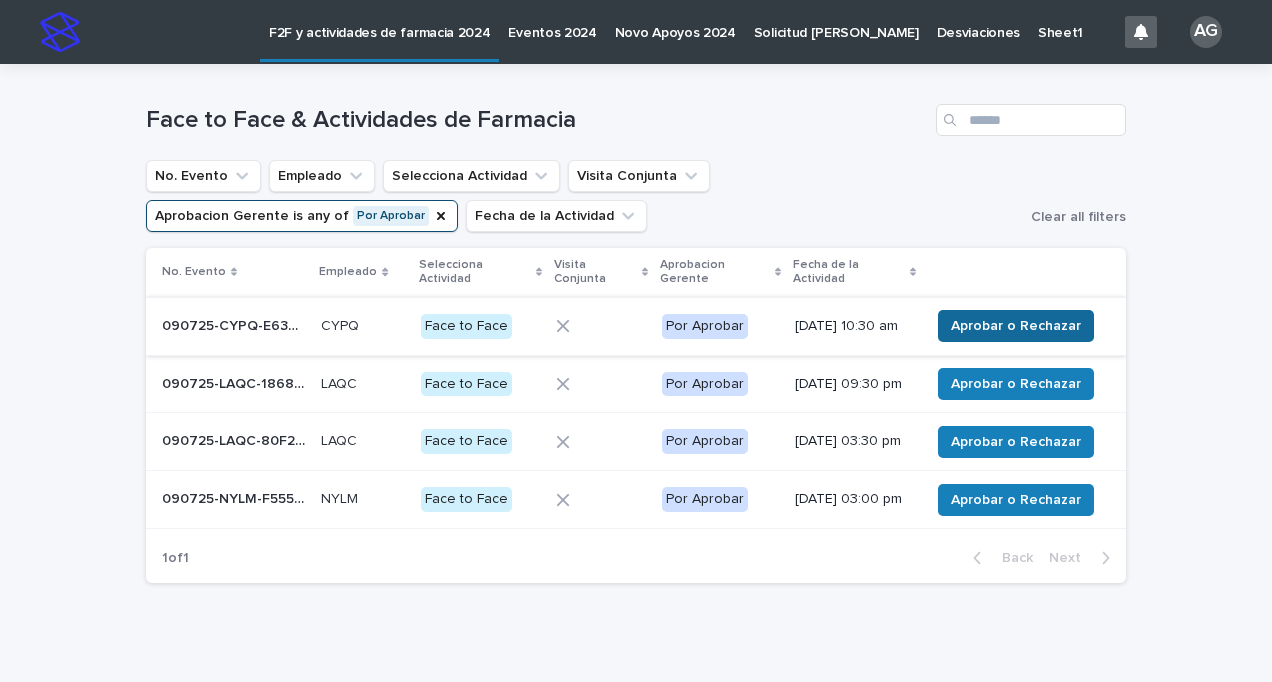 click on "Aprobar o Rechazar" at bounding box center (1016, 326) 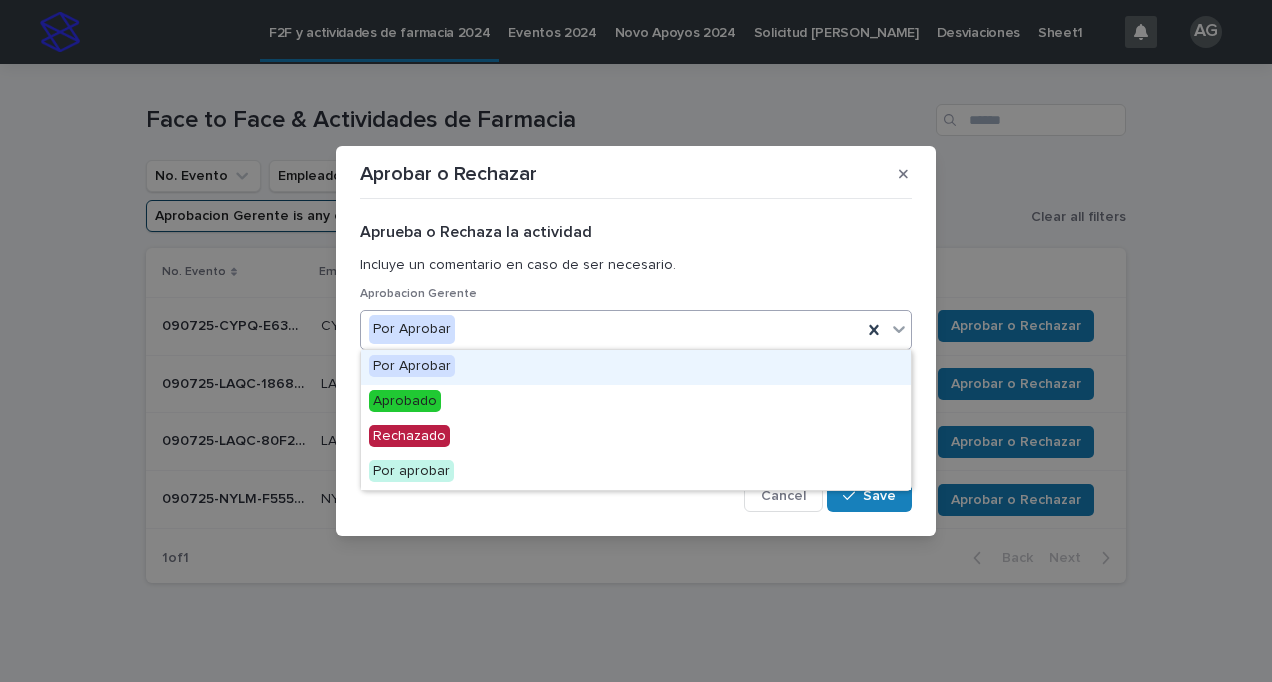click 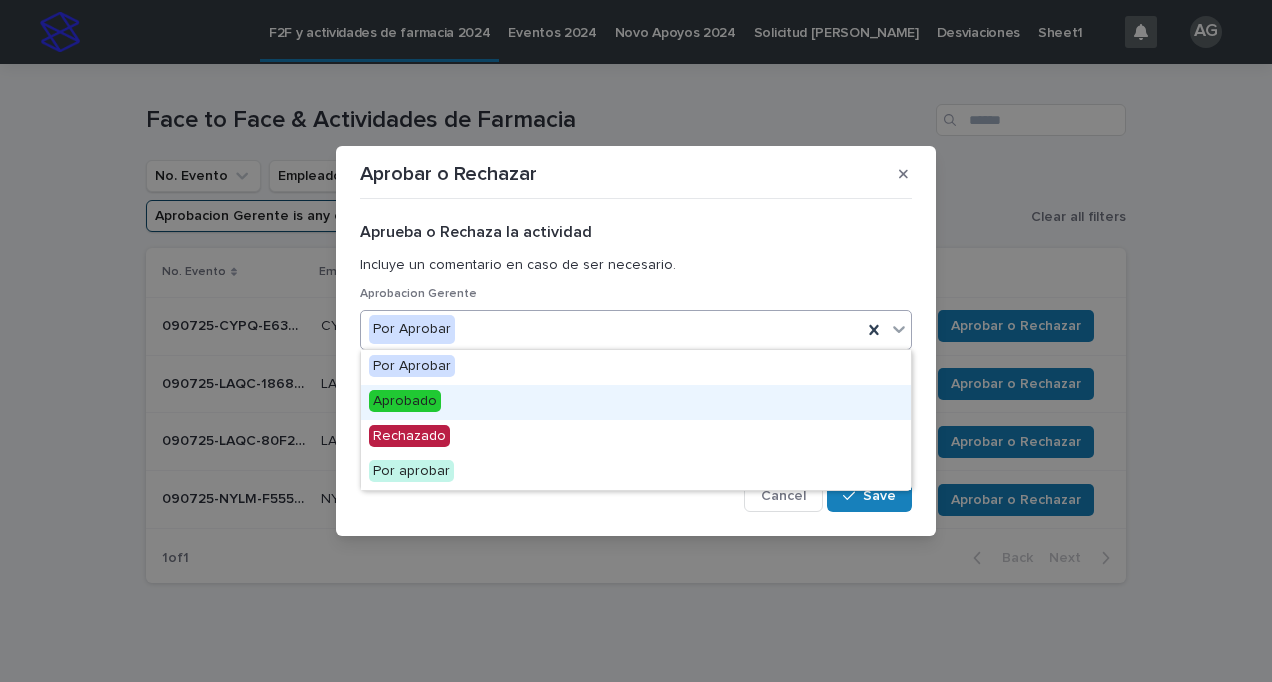 drag, startPoint x: 780, startPoint y: 384, endPoint x: 764, endPoint y: 412, distance: 32.24903 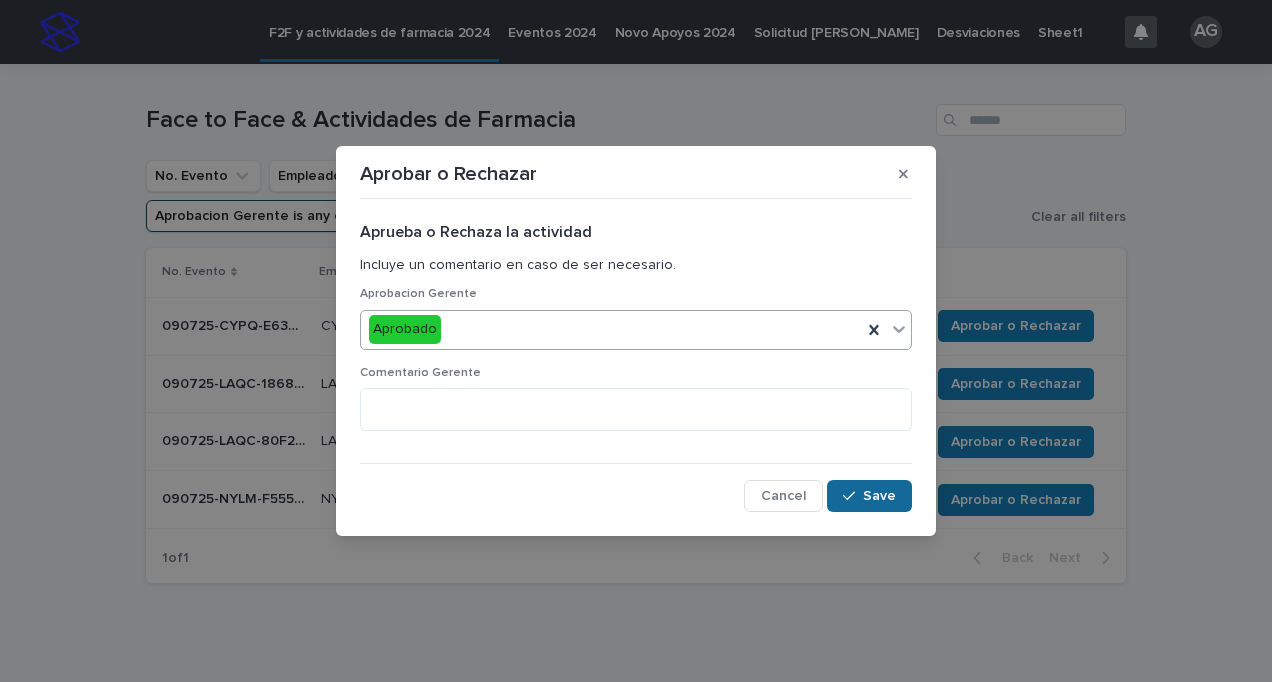 click on "Save" at bounding box center (879, 496) 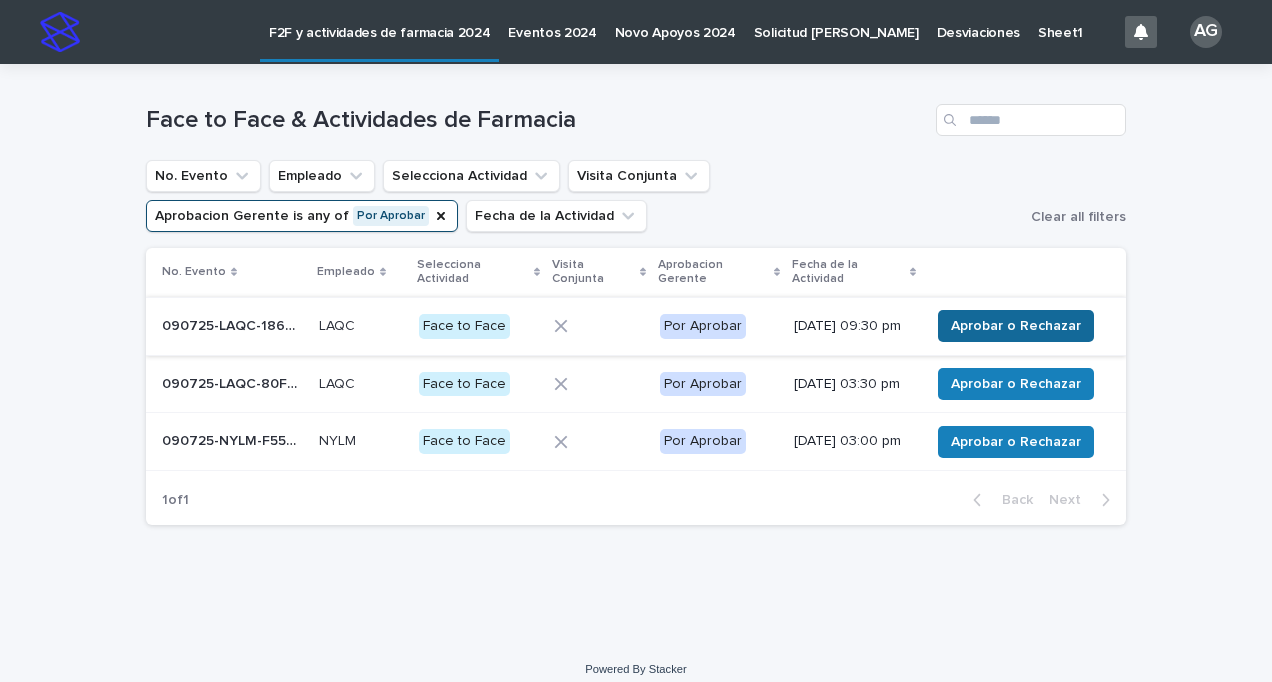 click on "Aprobar o Rechazar" at bounding box center (1016, 326) 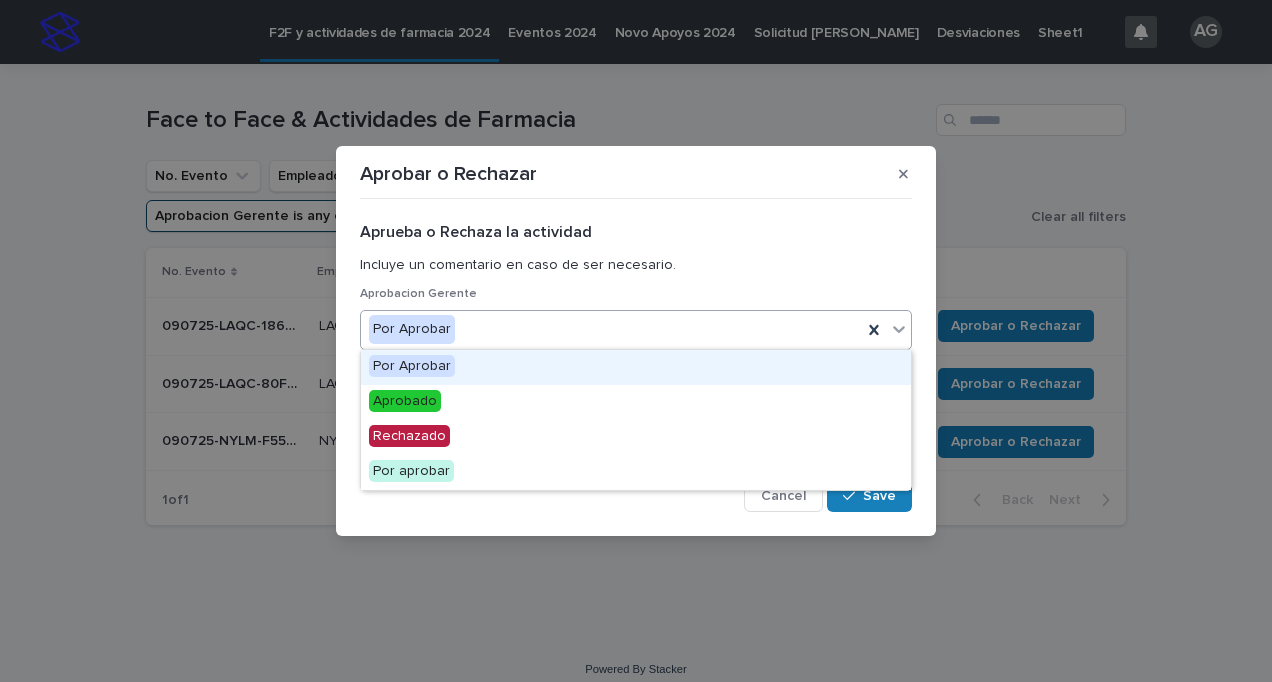click 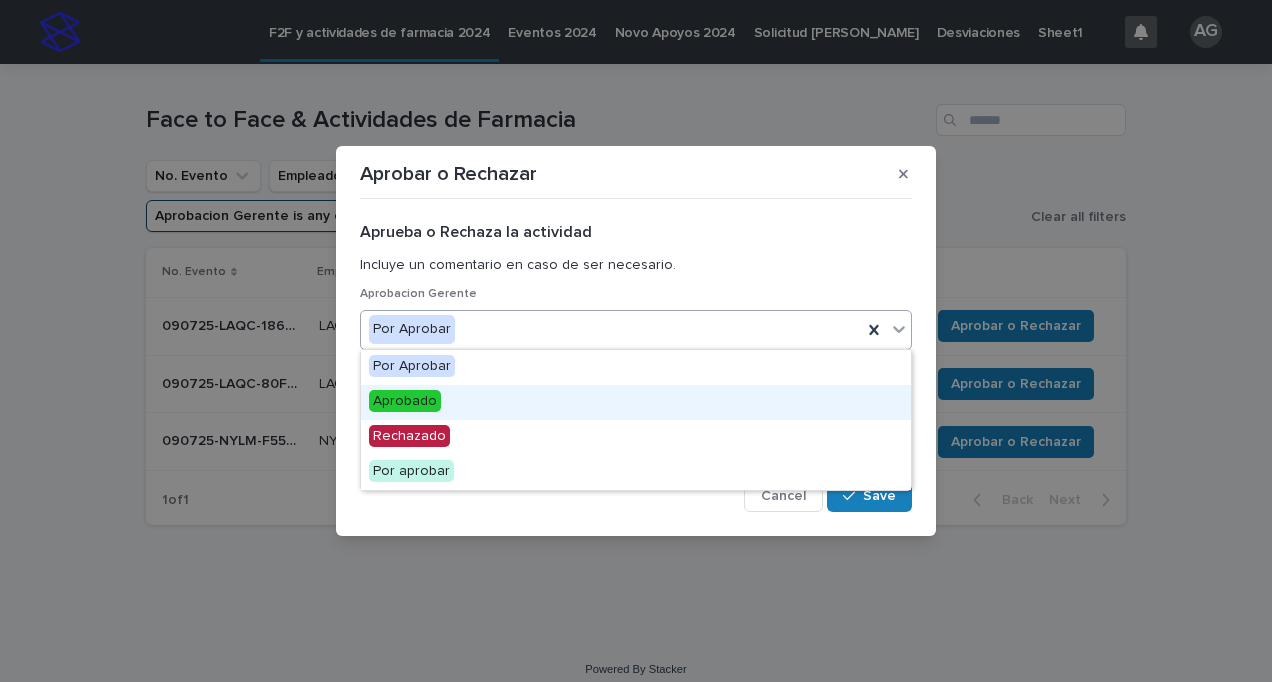 click on "Aprobado" at bounding box center (636, 402) 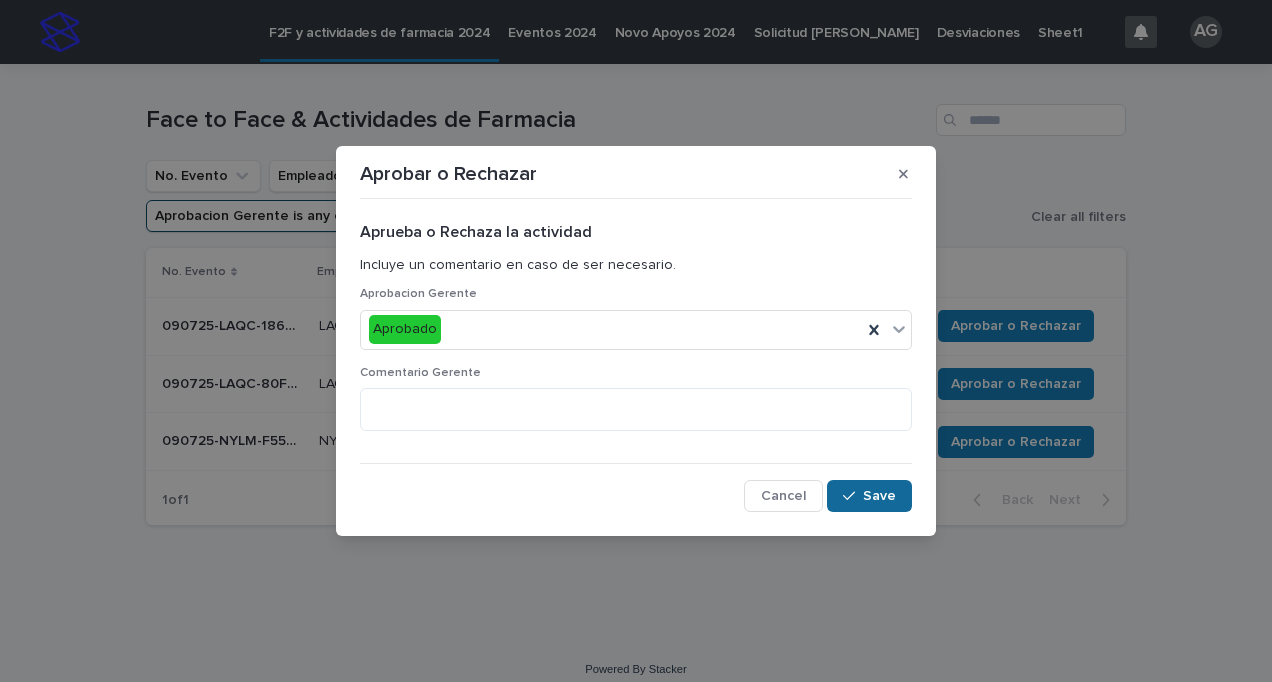 click on "Save" at bounding box center [879, 496] 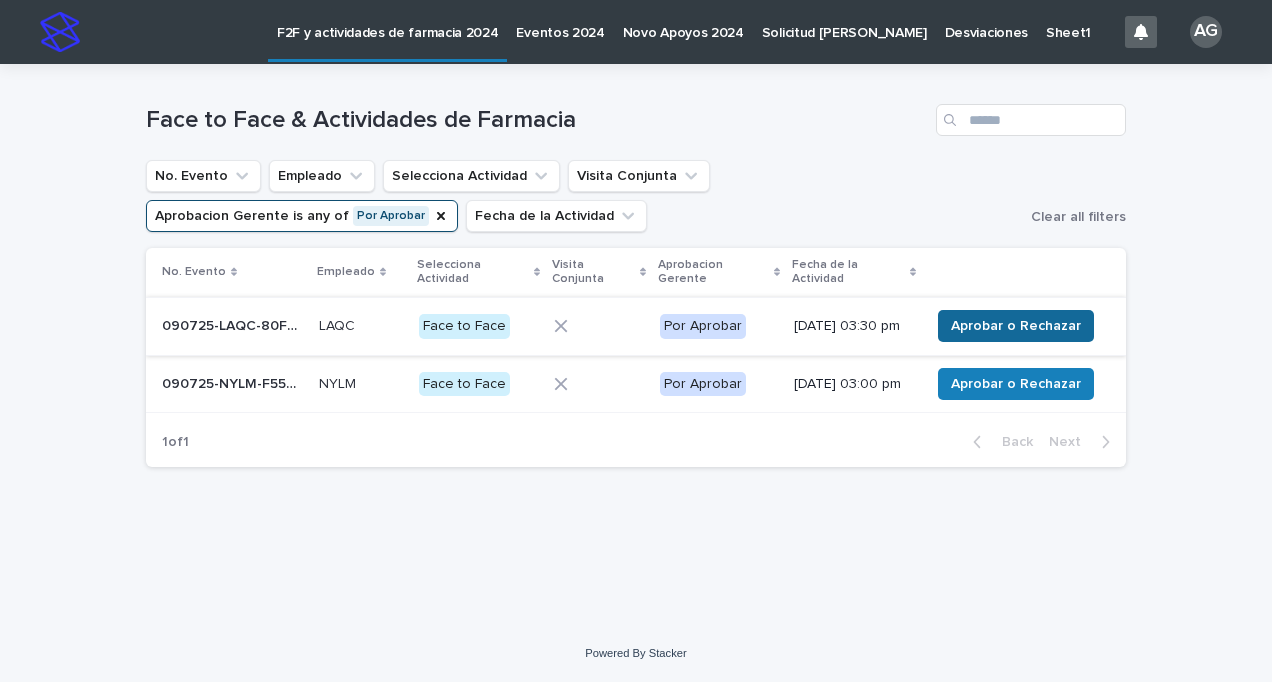 click on "Aprobar o Rechazar" at bounding box center (1016, 326) 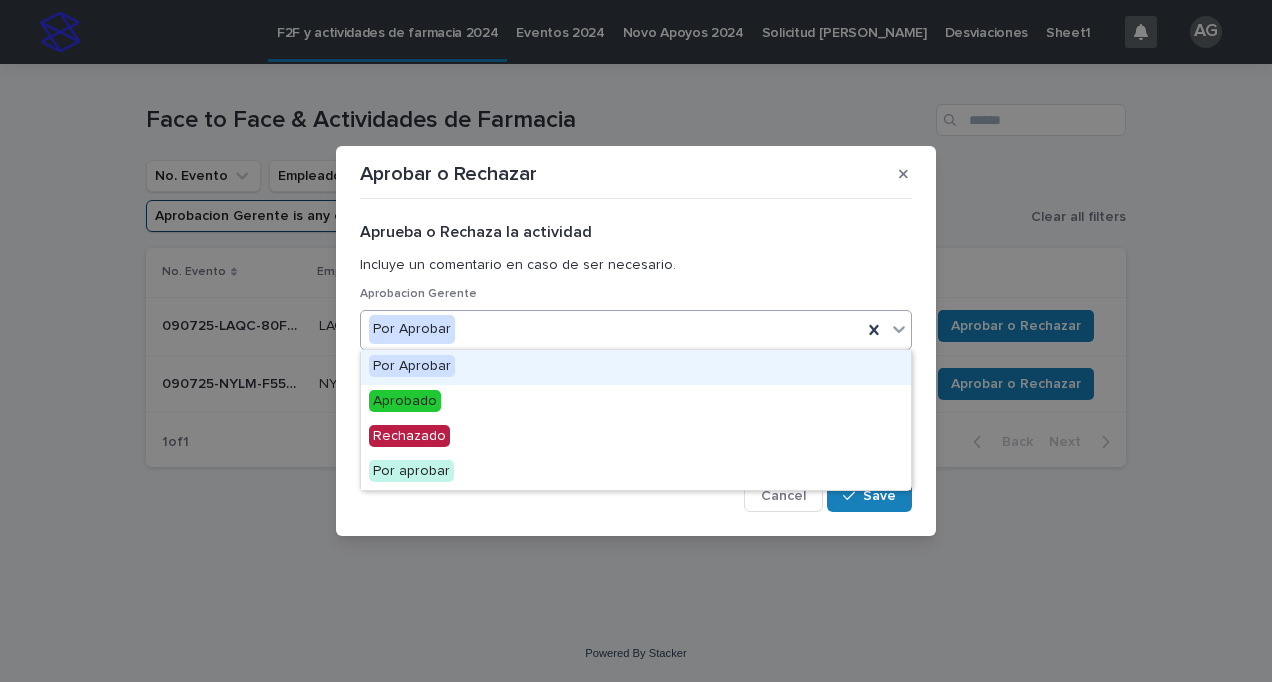 click 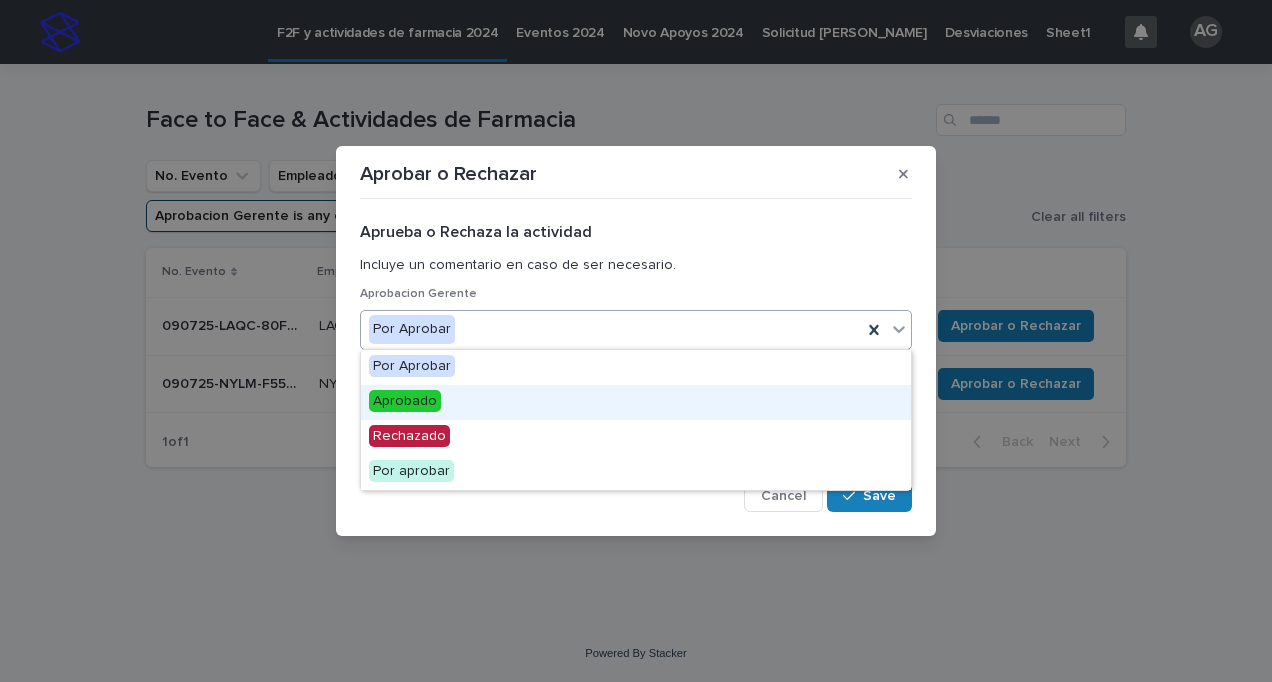 click on "Aprobado" at bounding box center (636, 402) 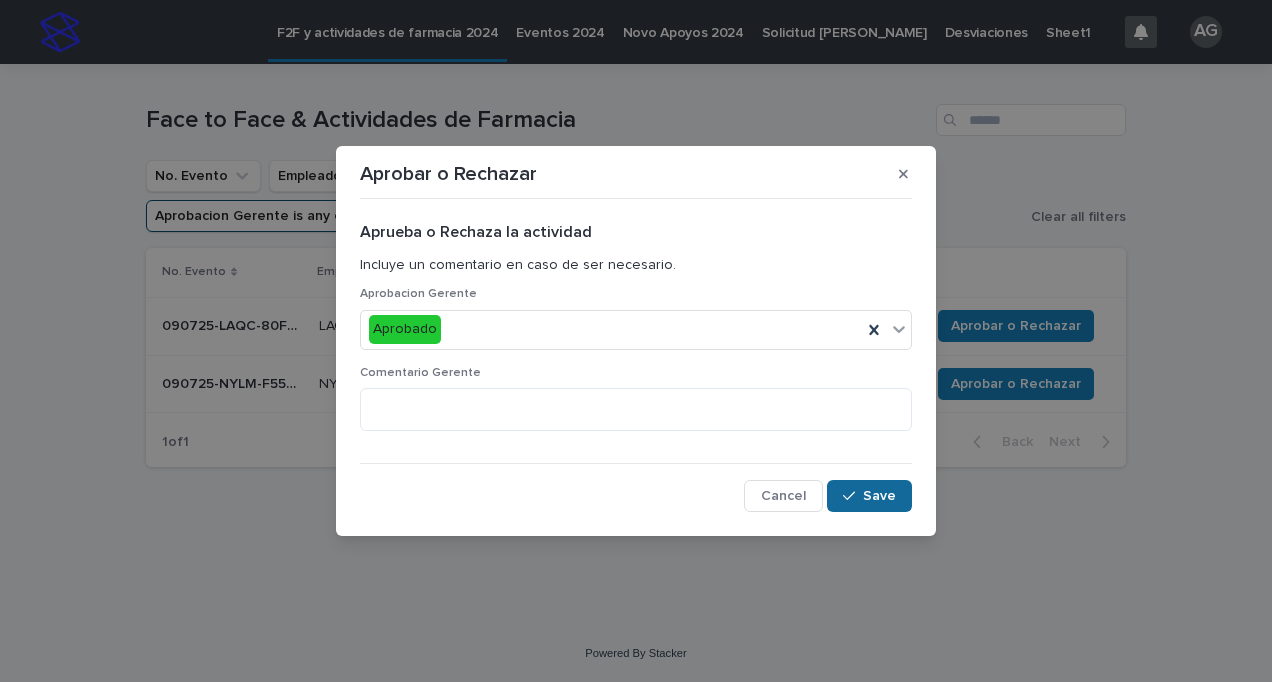 click on "Save" at bounding box center (879, 496) 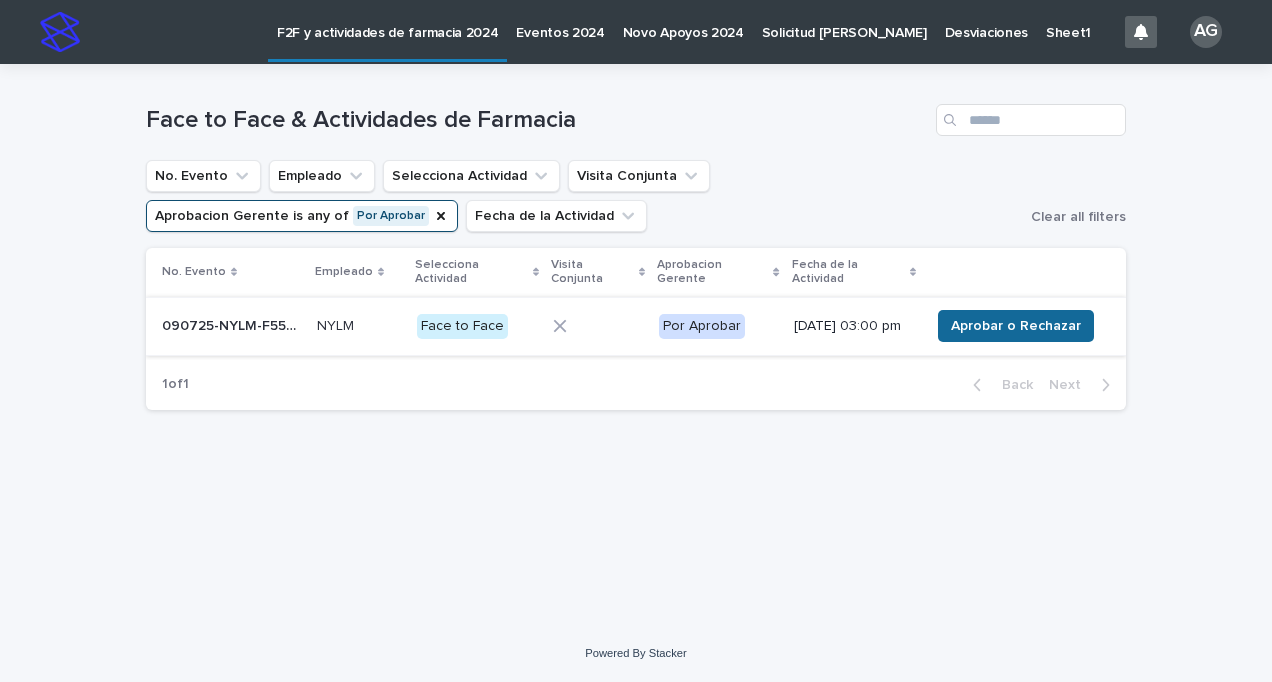 click on "Aprobar o Rechazar" at bounding box center [1016, 326] 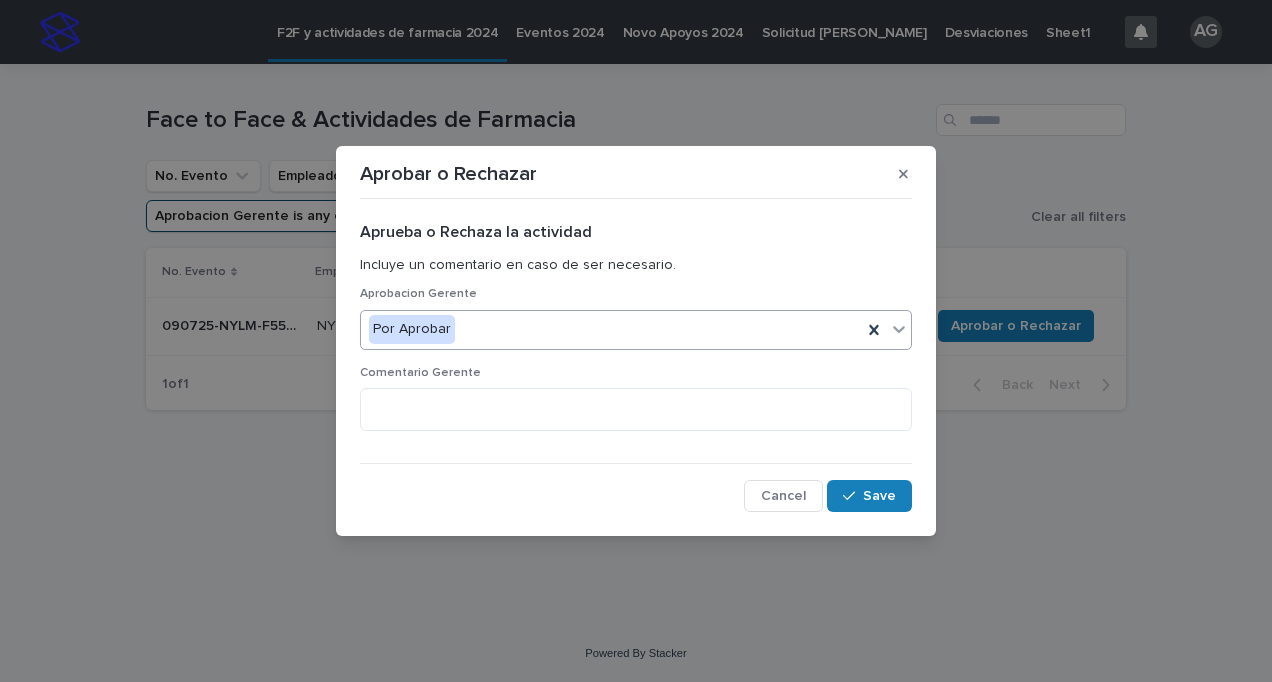 click 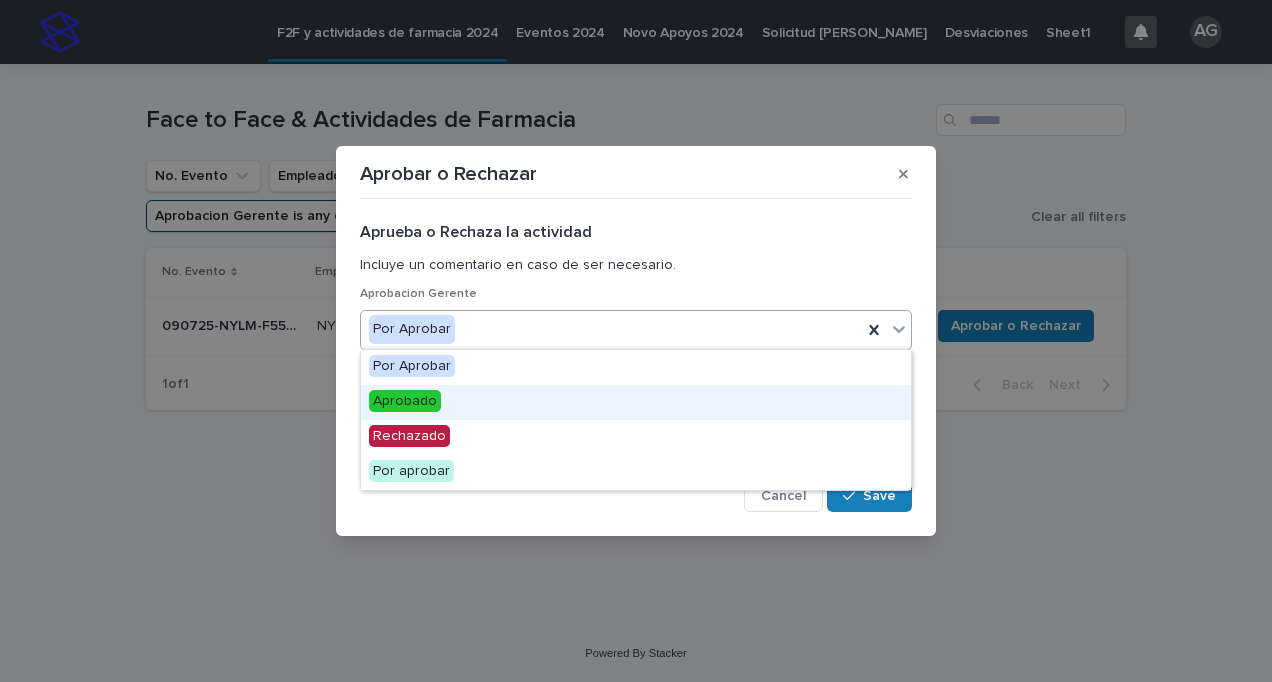 click on "Aprobado" at bounding box center (636, 402) 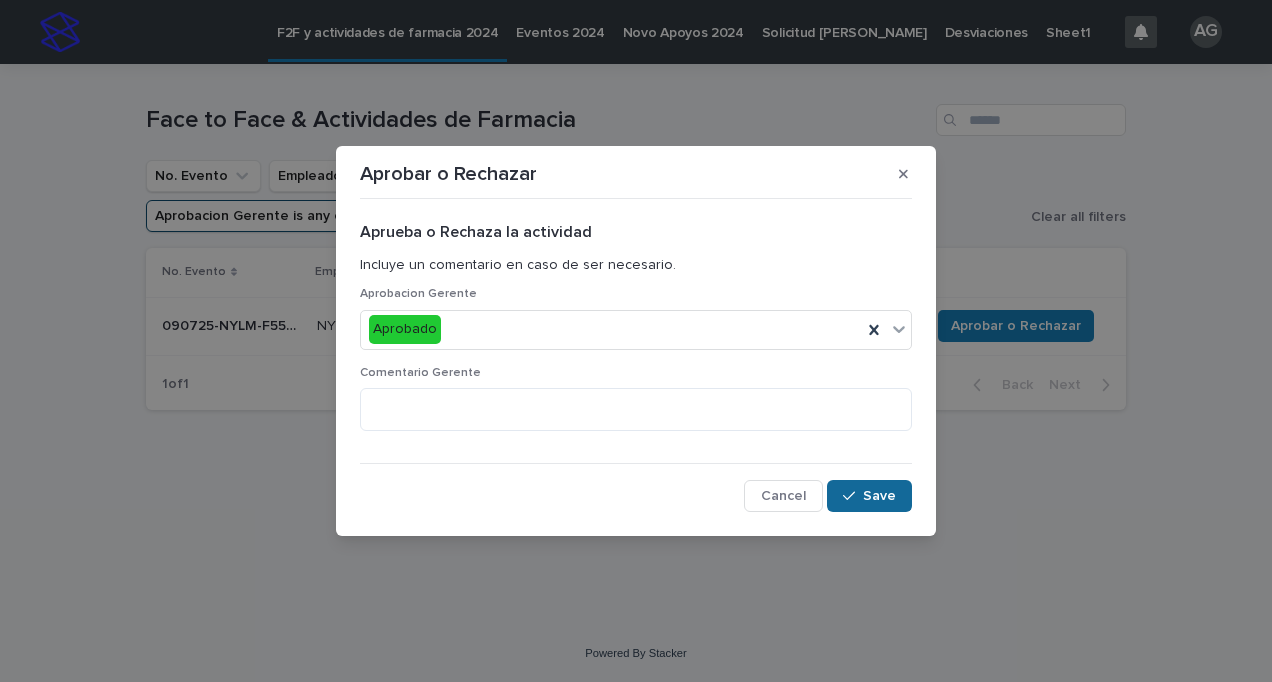 click on "Save" at bounding box center (869, 496) 